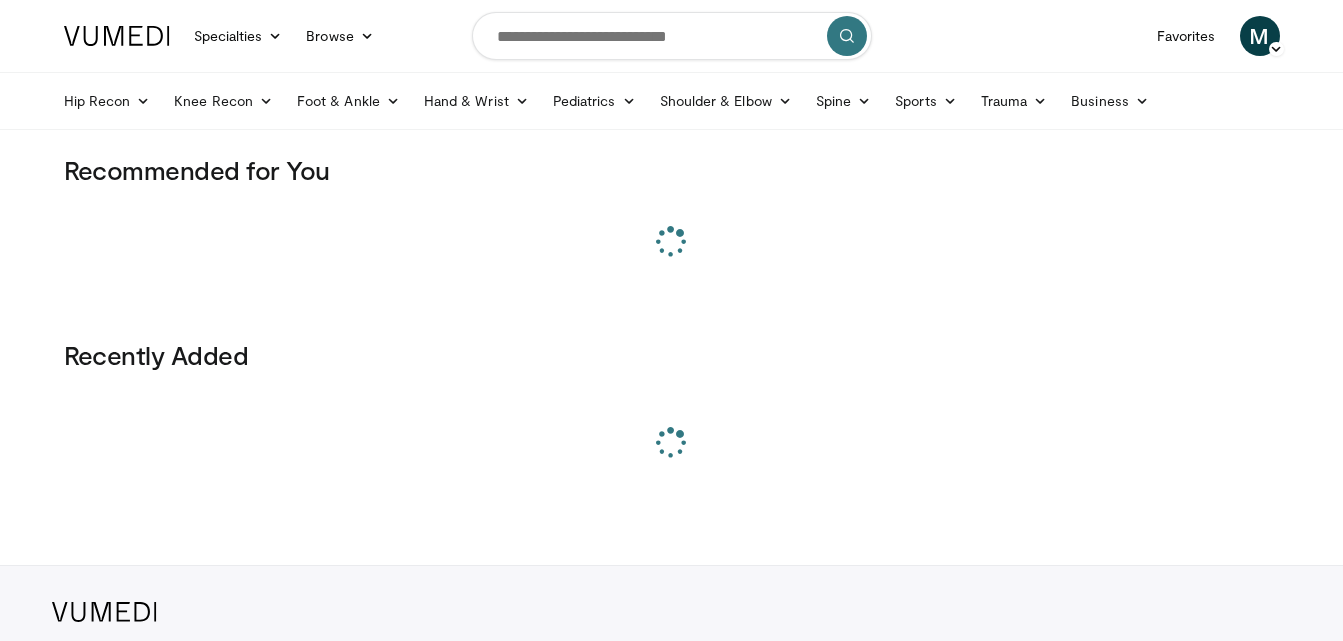 scroll, scrollTop: 0, scrollLeft: 0, axis: both 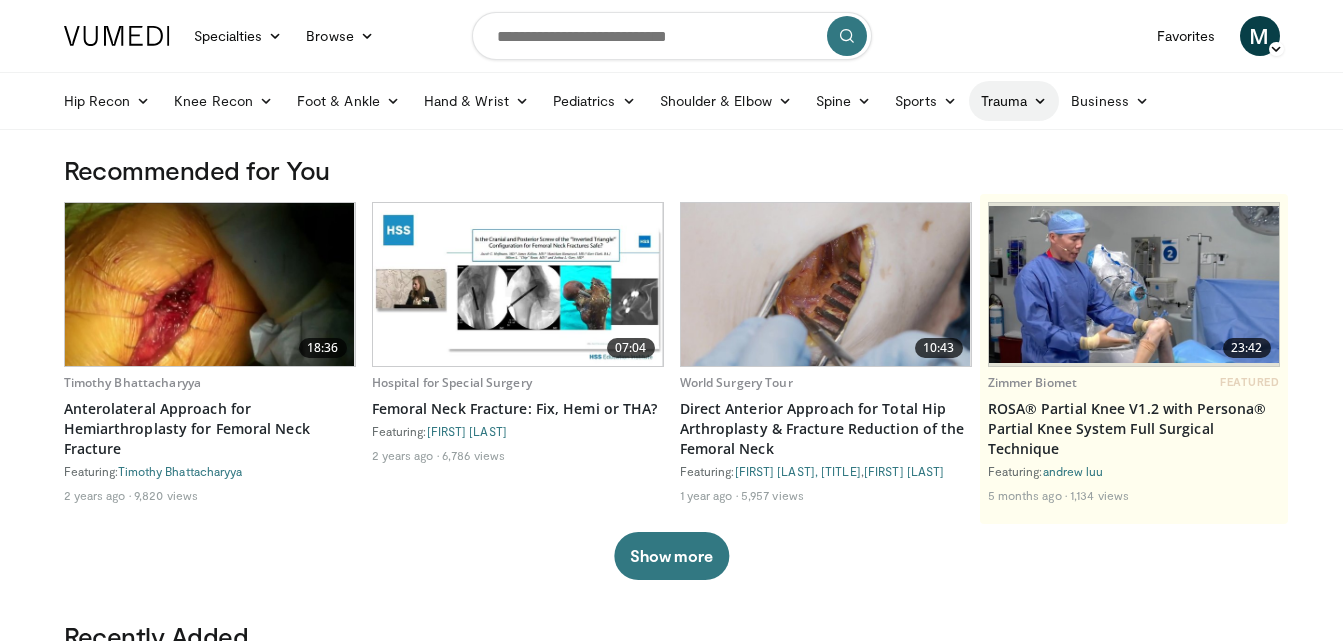click on "Trauma" at bounding box center [1014, 101] 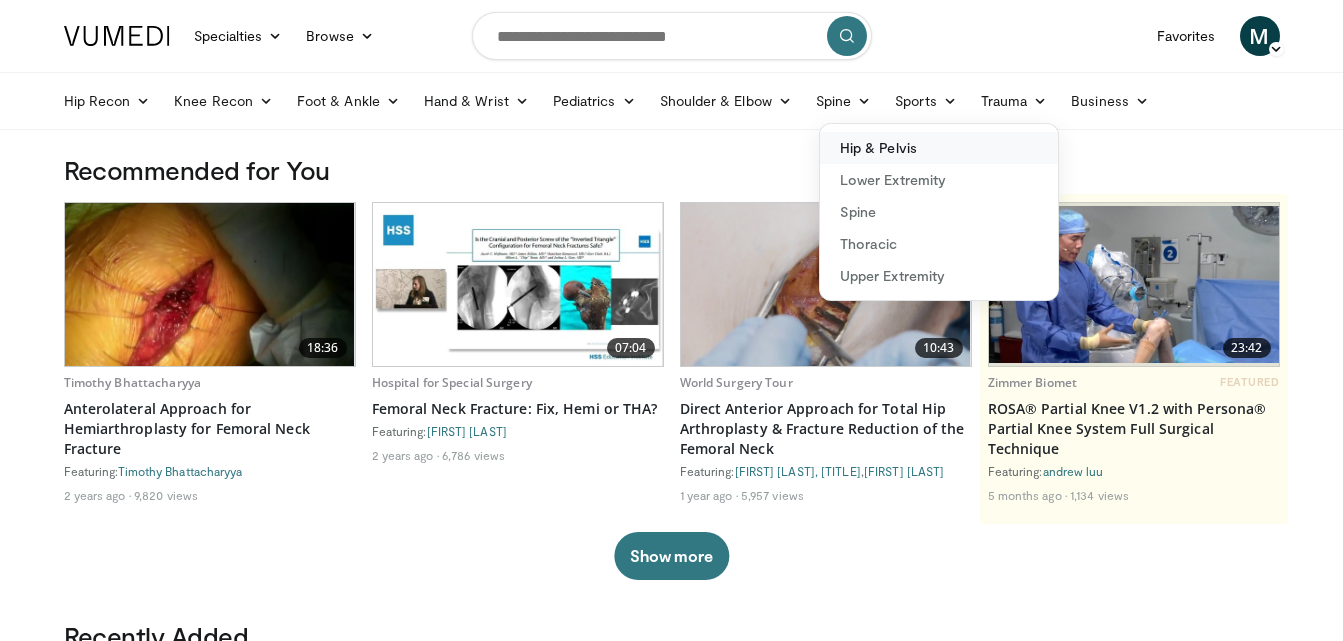 click on "Hip & Pelvis" at bounding box center [939, 148] 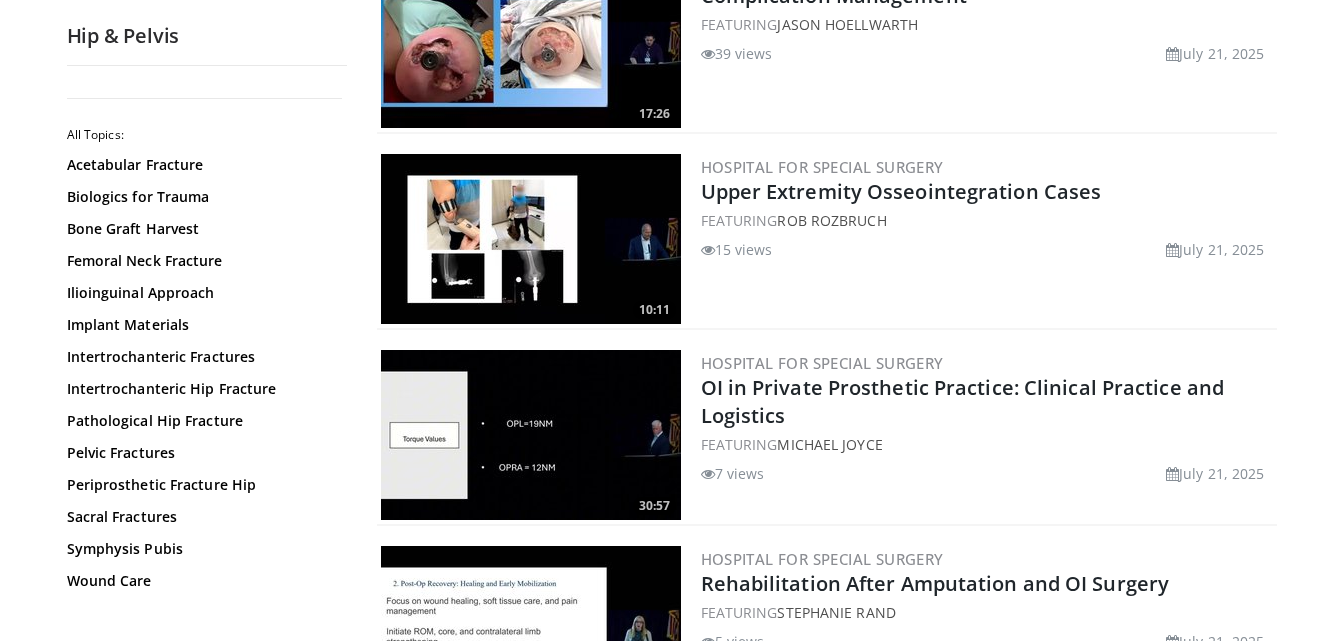 scroll, scrollTop: 500, scrollLeft: 0, axis: vertical 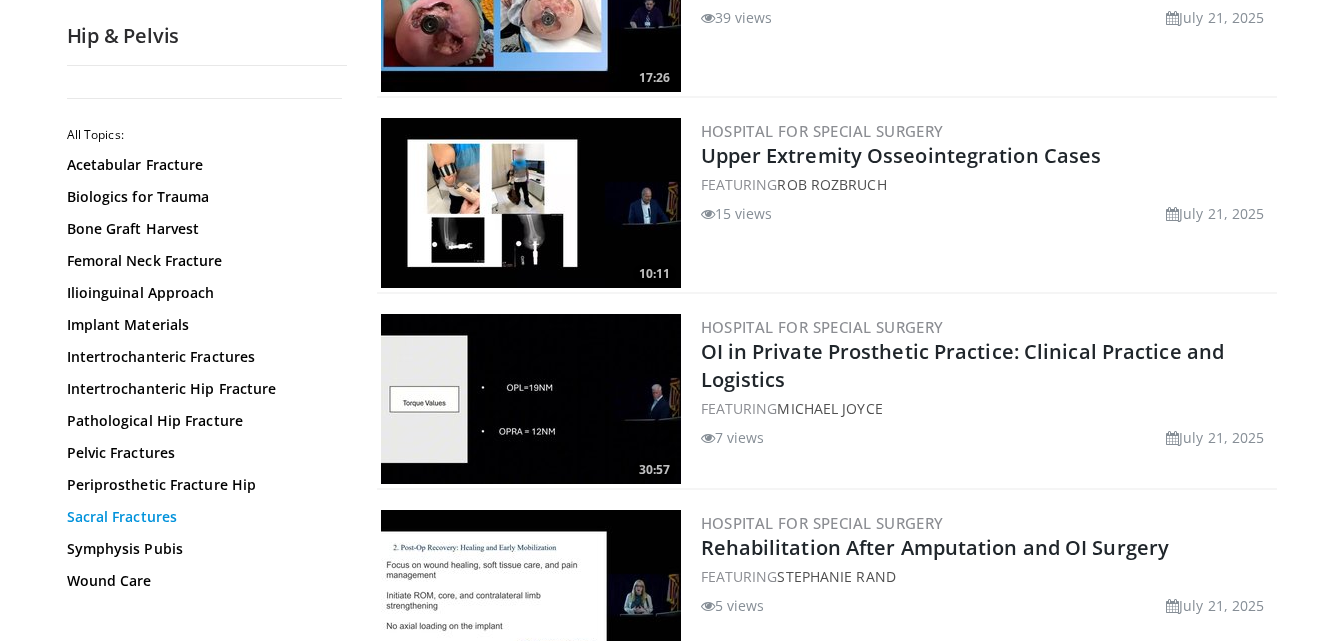 click on "Sacral Fractures" at bounding box center (202, 517) 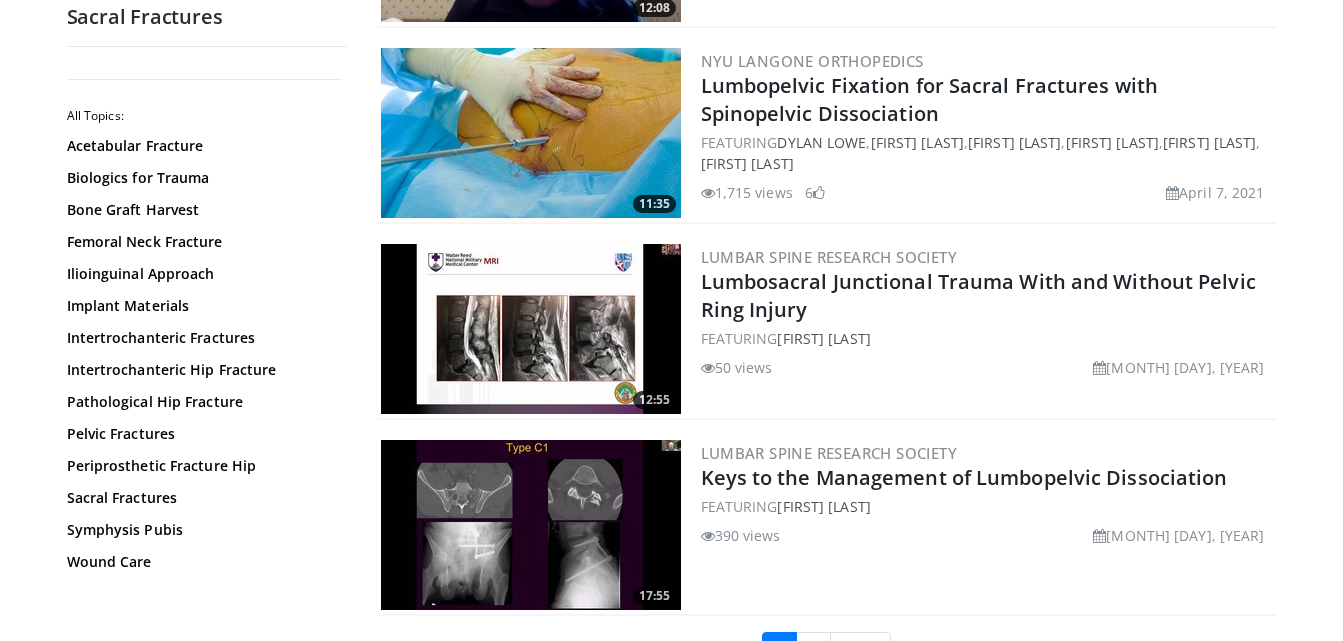 scroll, scrollTop: 4600, scrollLeft: 0, axis: vertical 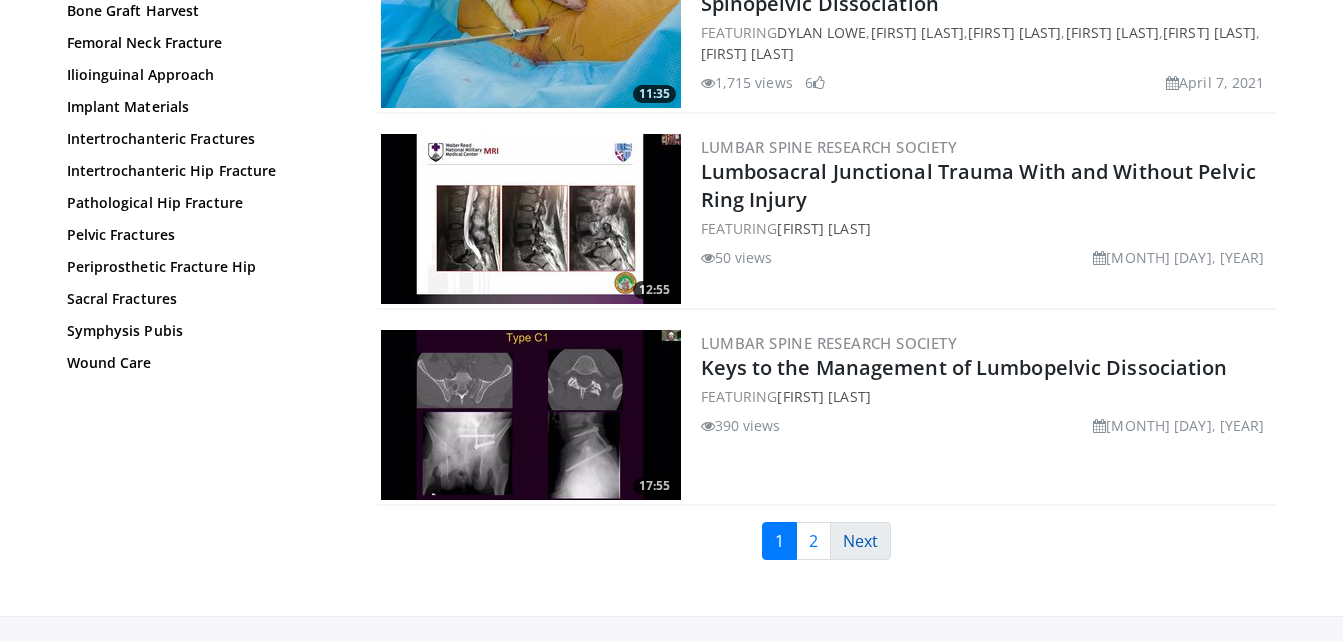 click on "Next" at bounding box center (860, 541) 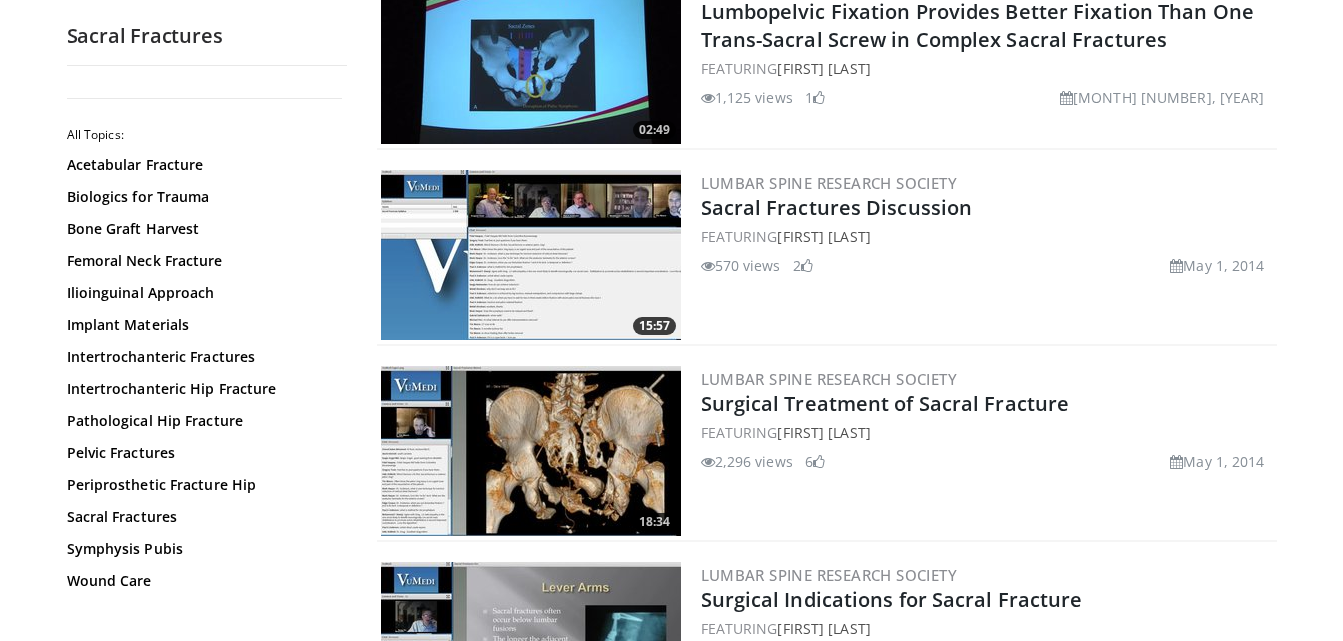 scroll, scrollTop: 3800, scrollLeft: 0, axis: vertical 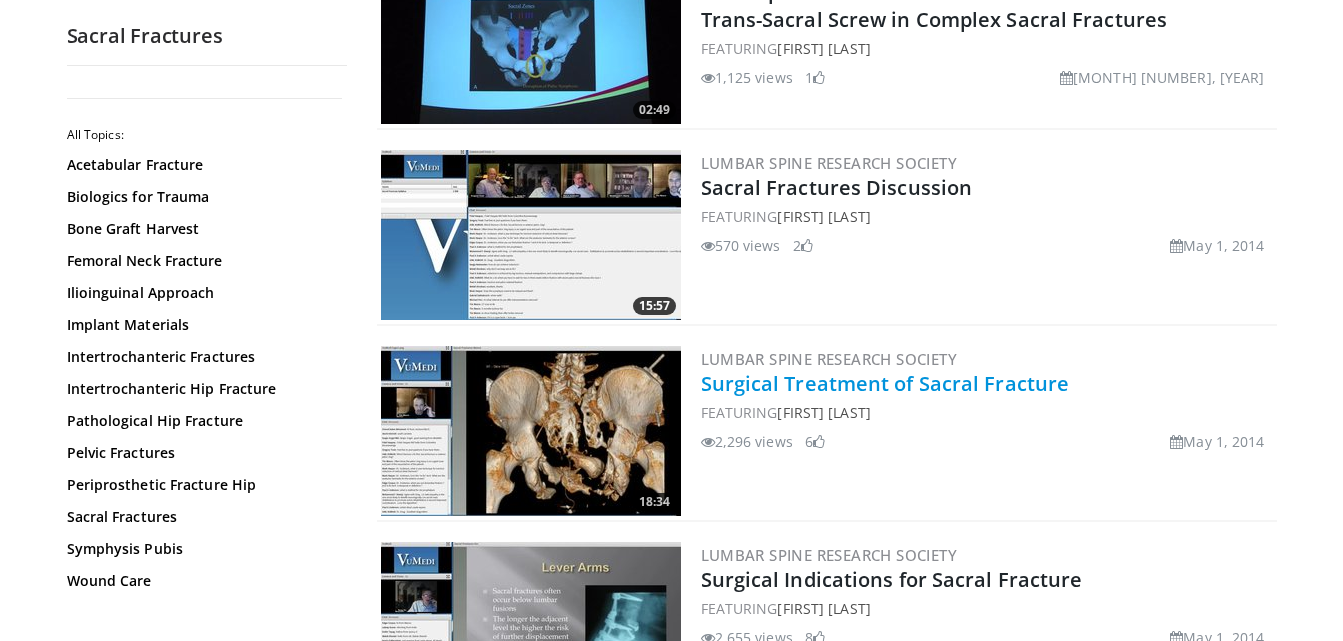 click on "Surgical Treatment of Sacral Fracture" at bounding box center [885, 383] 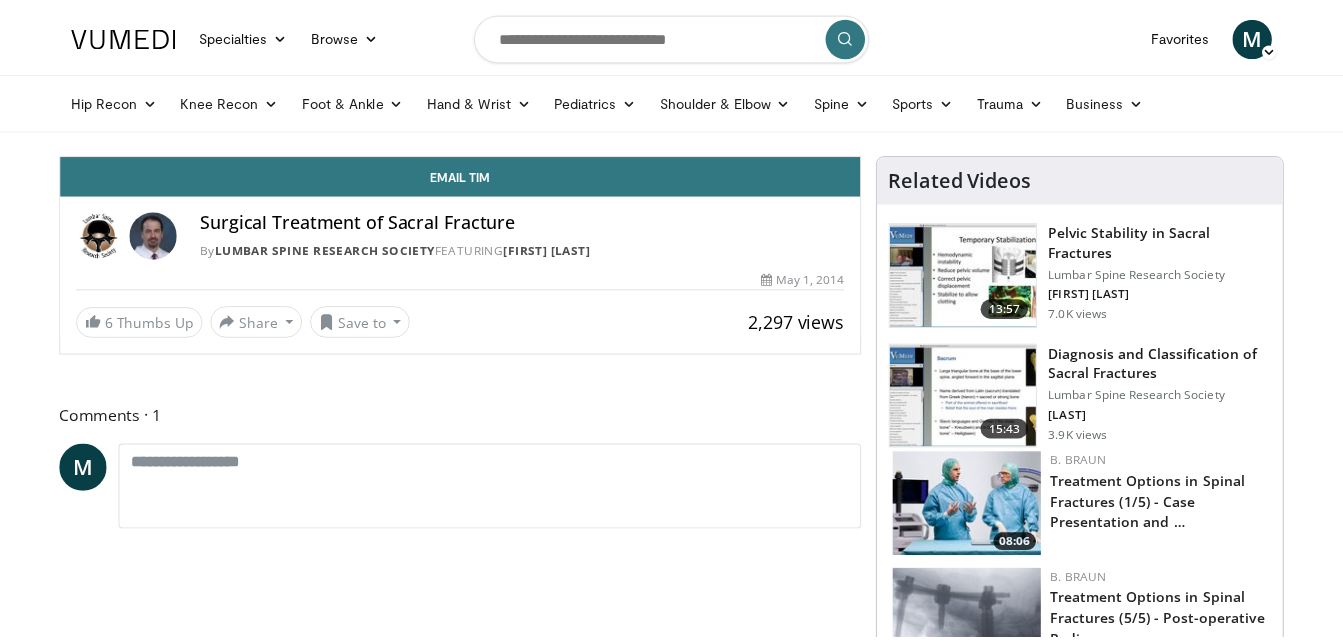scroll, scrollTop: 0, scrollLeft: 0, axis: both 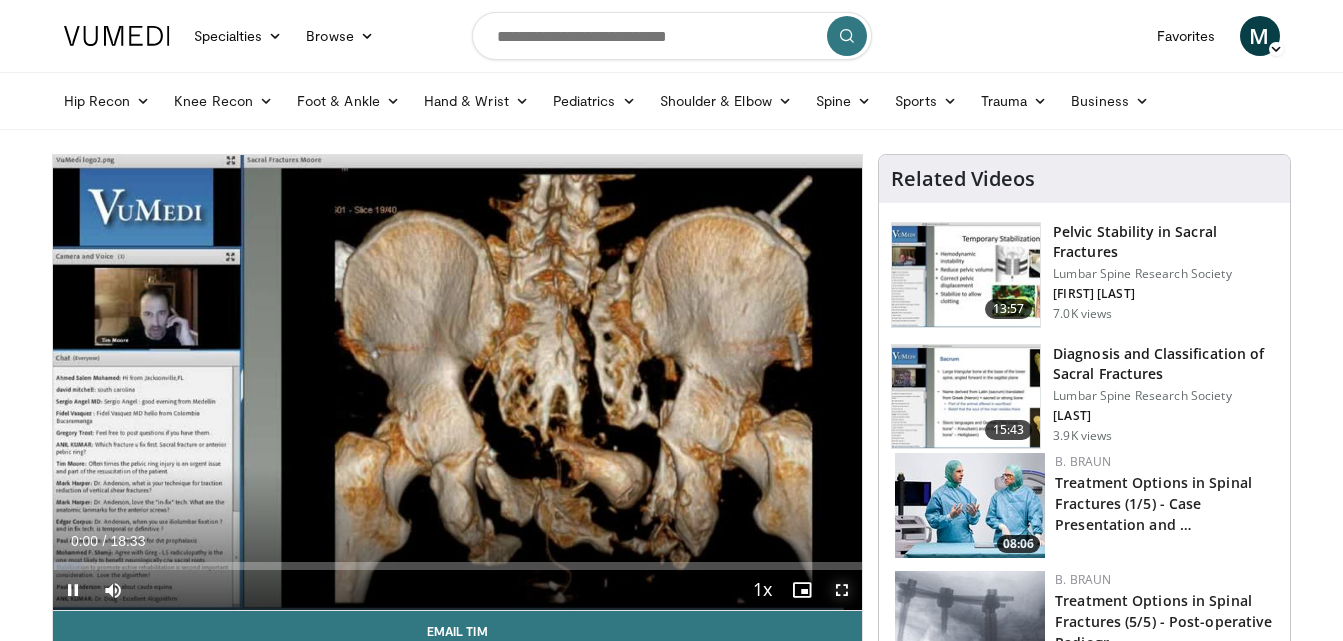 click at bounding box center [842, 590] 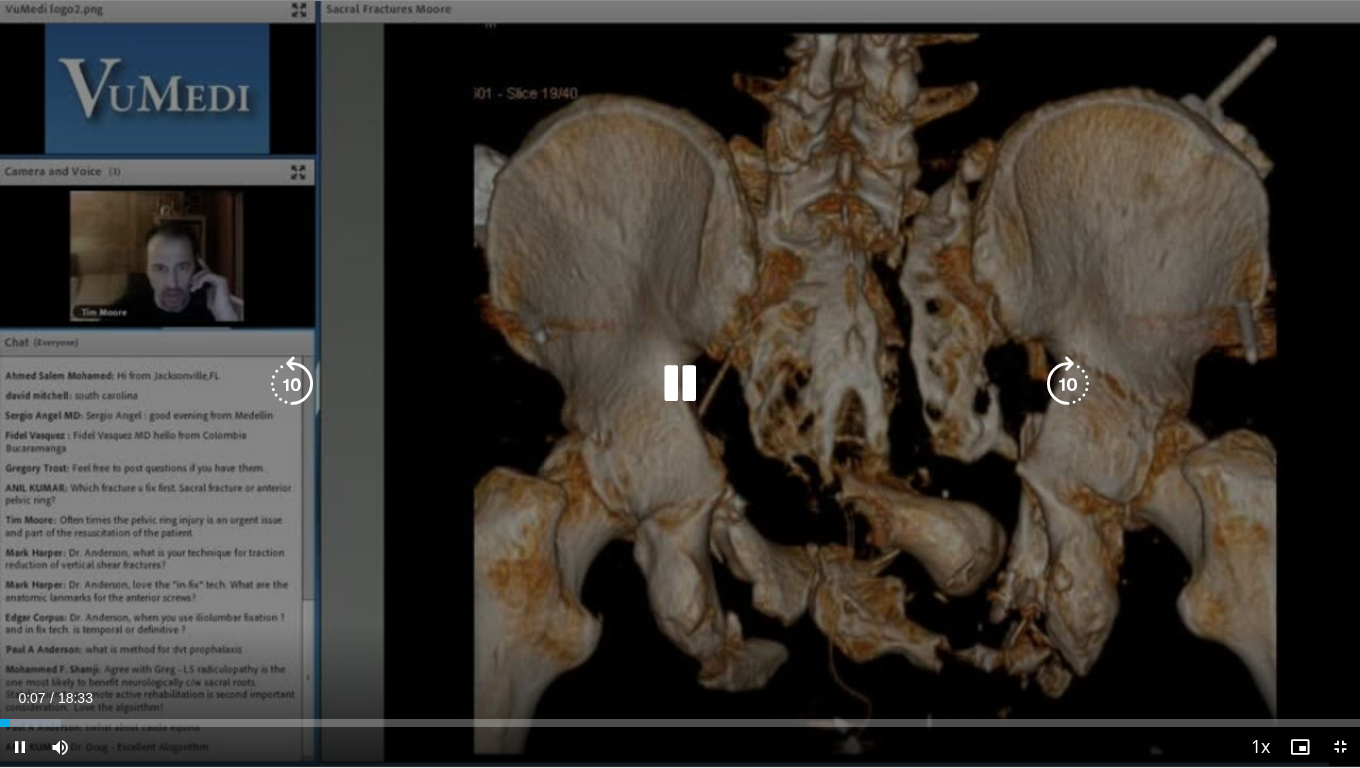 click on "10 seconds
Tap to unmute" at bounding box center (680, 383) 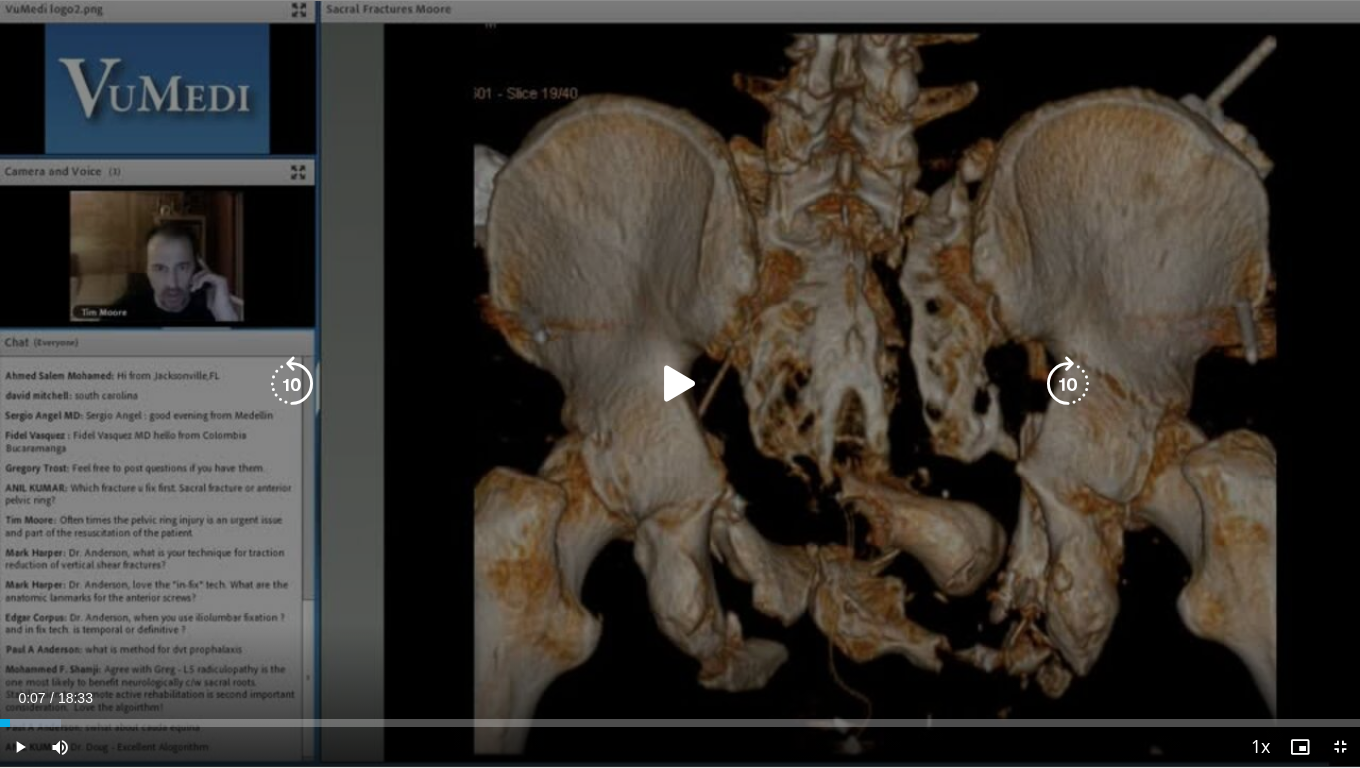 click on "10 seconds
Tap to unmute" at bounding box center (680, 383) 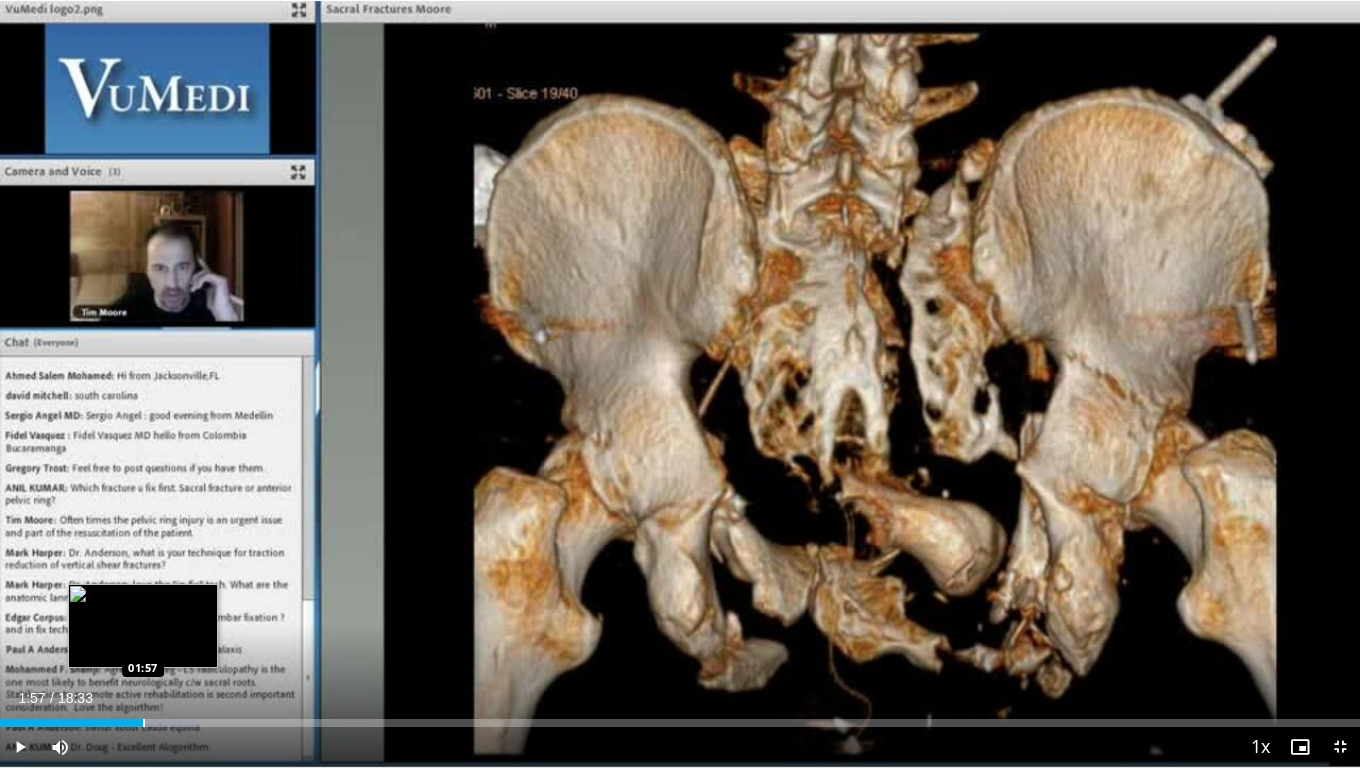 drag, startPoint x: 44, startPoint y: 724, endPoint x: 143, endPoint y: 726, distance: 99.0202 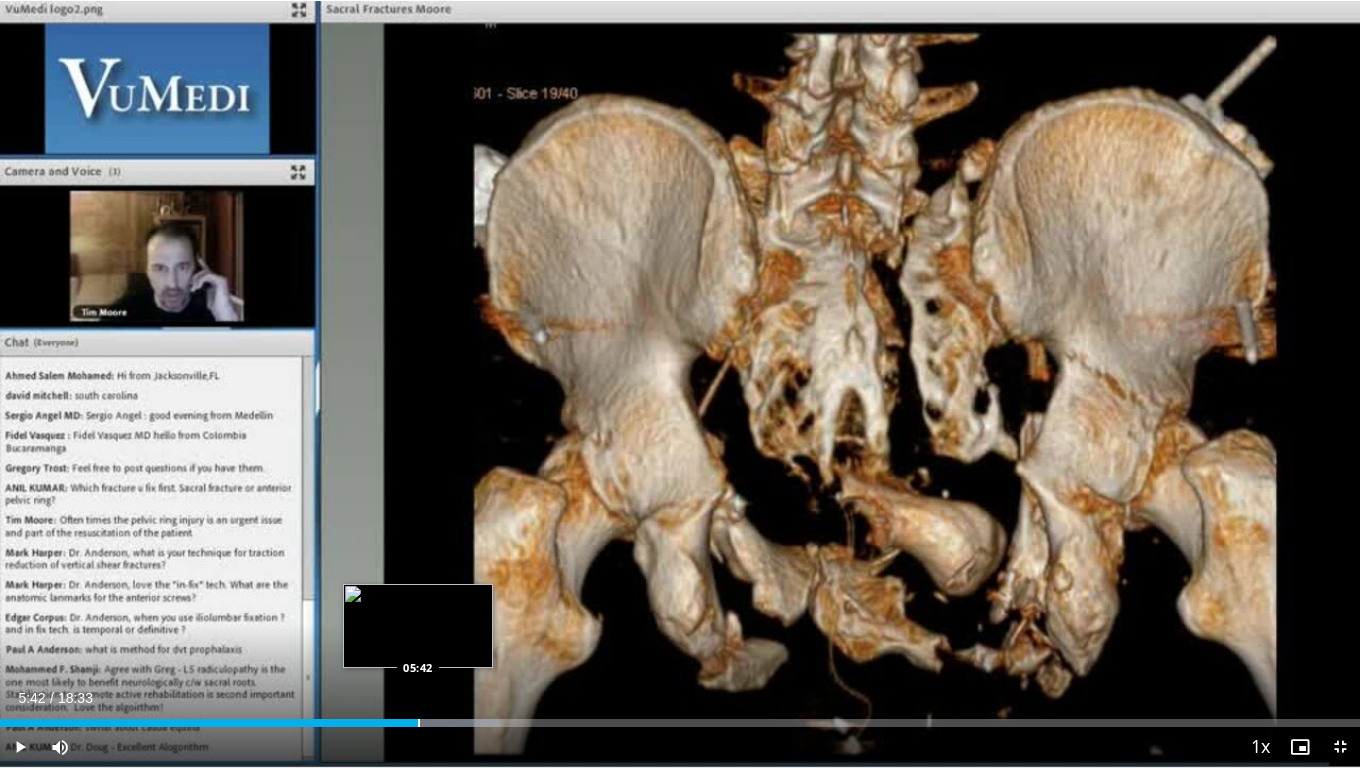 drag, startPoint x: 293, startPoint y: 721, endPoint x: 418, endPoint y: 721, distance: 125 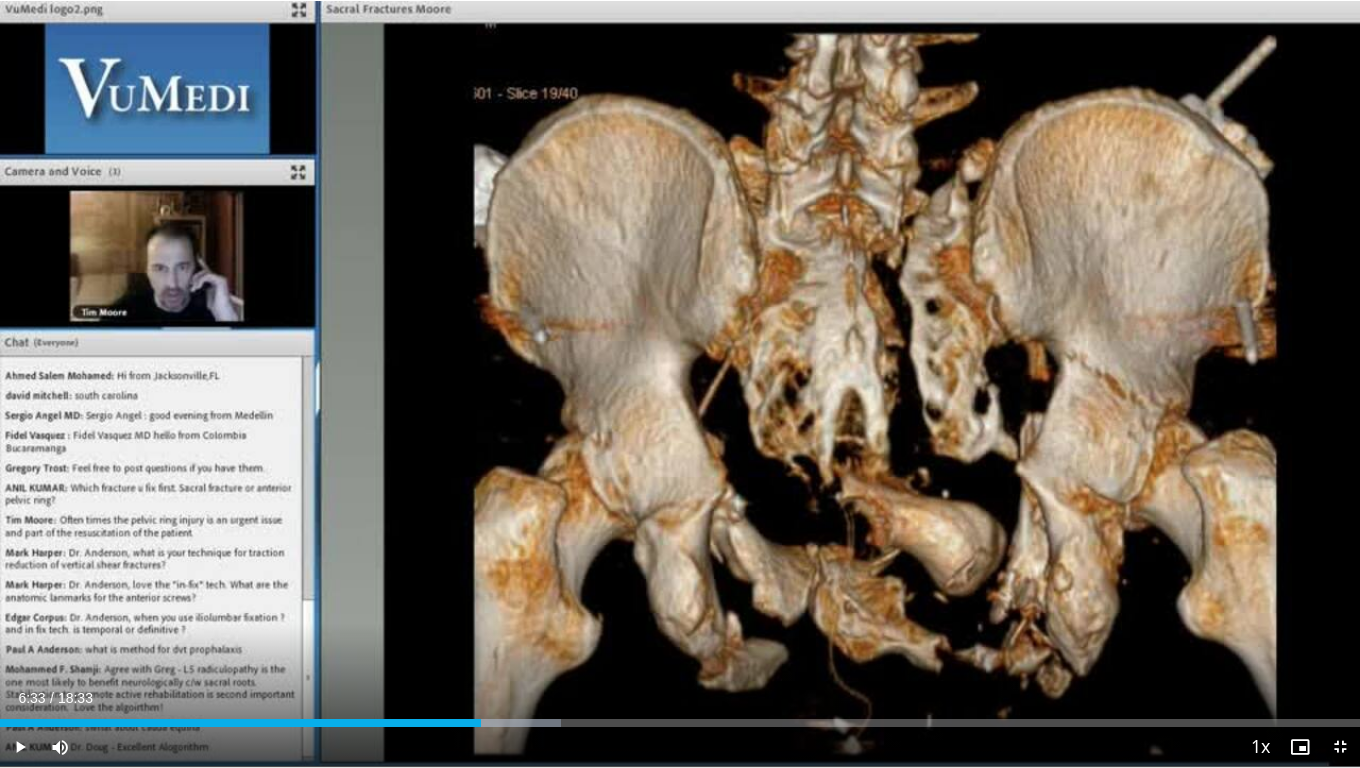 drag, startPoint x: 431, startPoint y: 720, endPoint x: 481, endPoint y: 729, distance: 50.803543 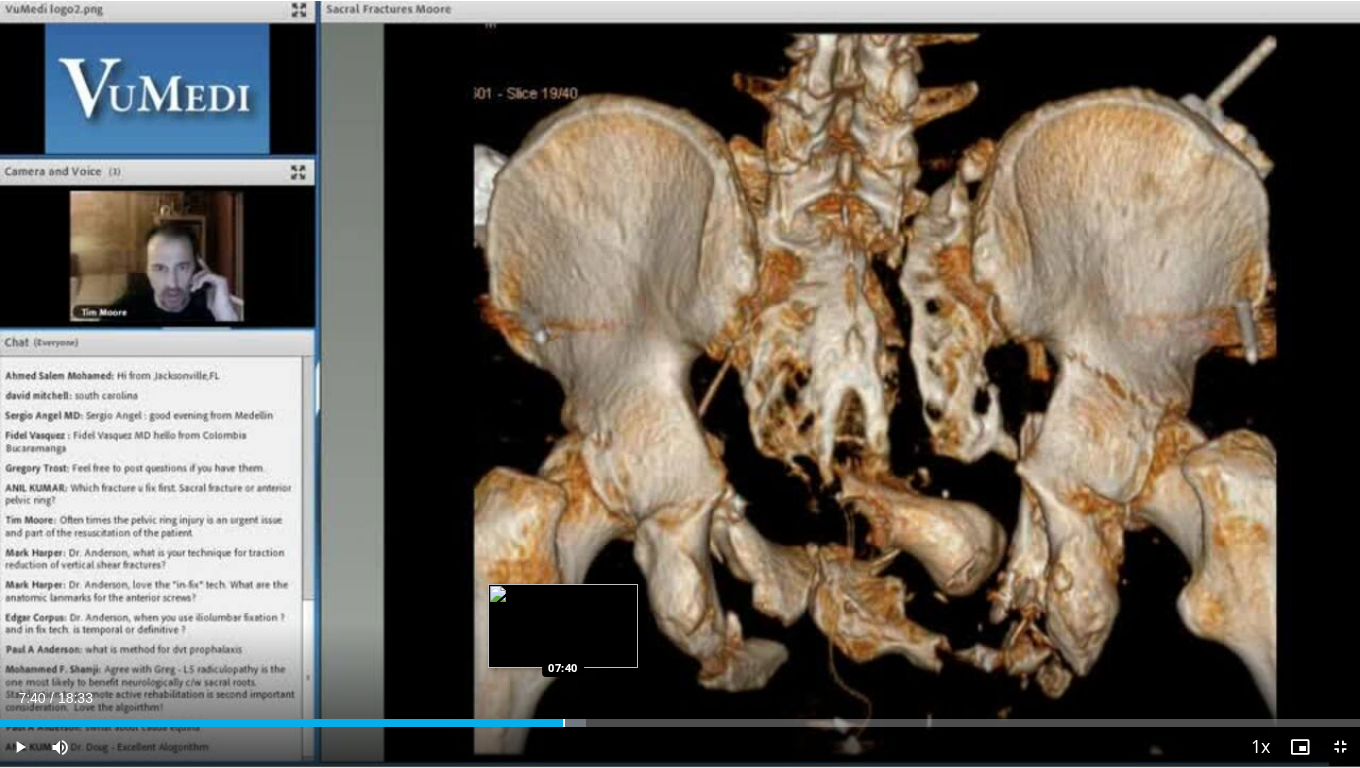 drag, startPoint x: 489, startPoint y: 724, endPoint x: 563, endPoint y: 723, distance: 74.00676 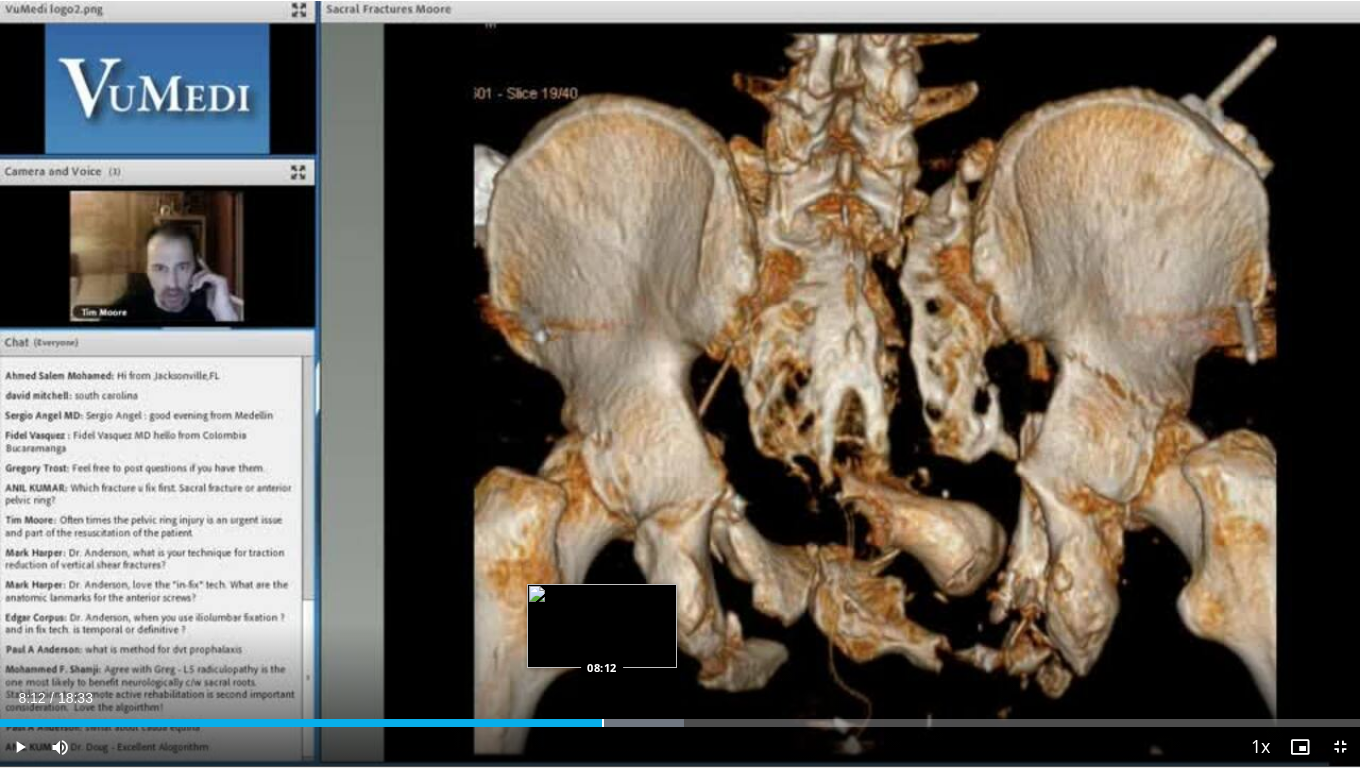 drag, startPoint x: 577, startPoint y: 720, endPoint x: 602, endPoint y: 720, distance: 25 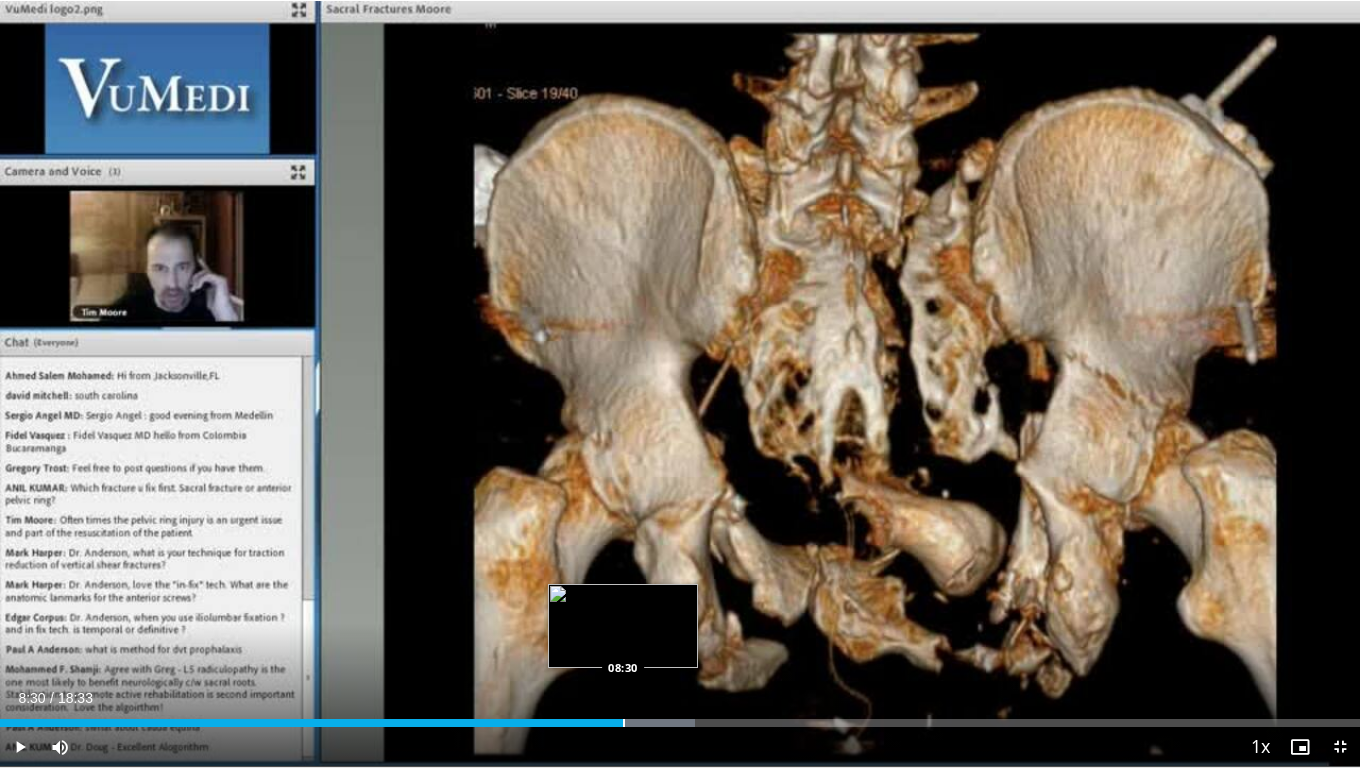 drag, startPoint x: 602, startPoint y: 720, endPoint x: 623, endPoint y: 720, distance: 21 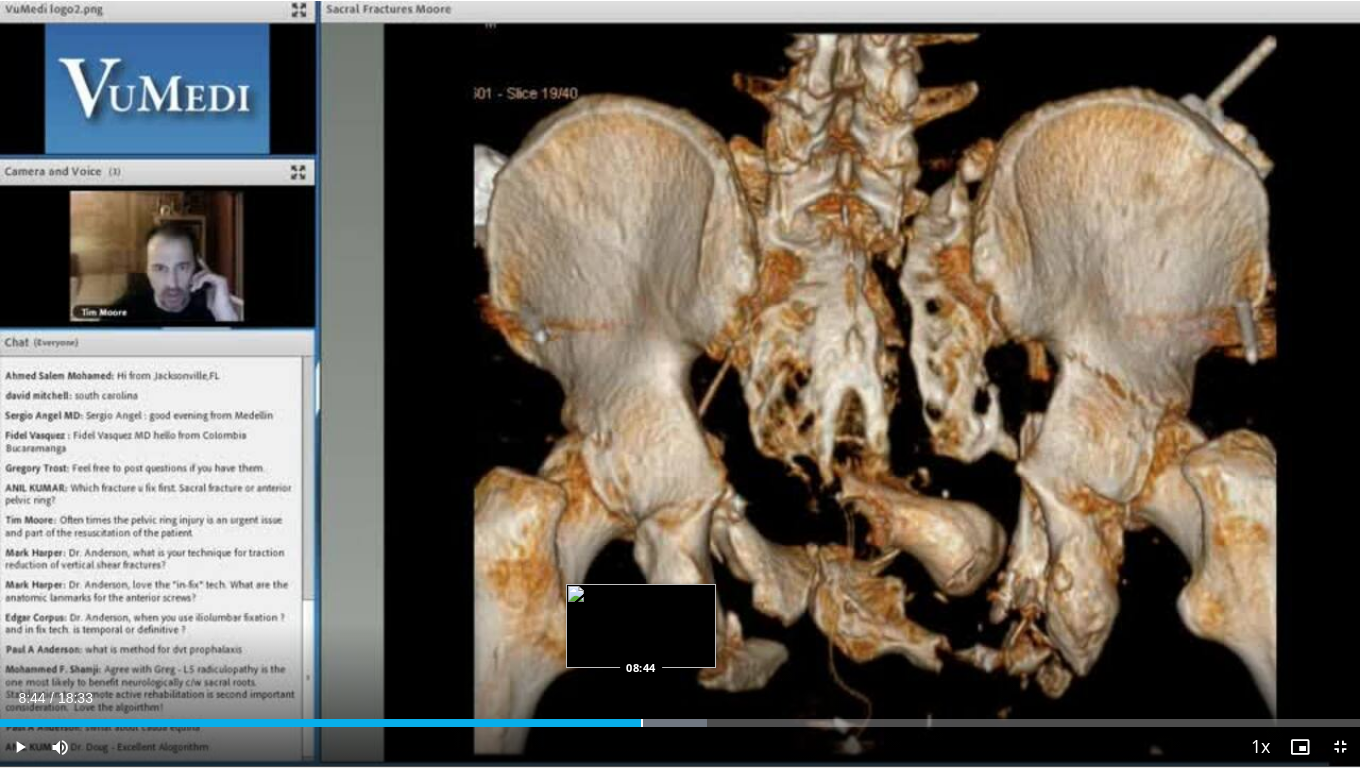 drag, startPoint x: 623, startPoint y: 720, endPoint x: 641, endPoint y: 718, distance: 18.110771 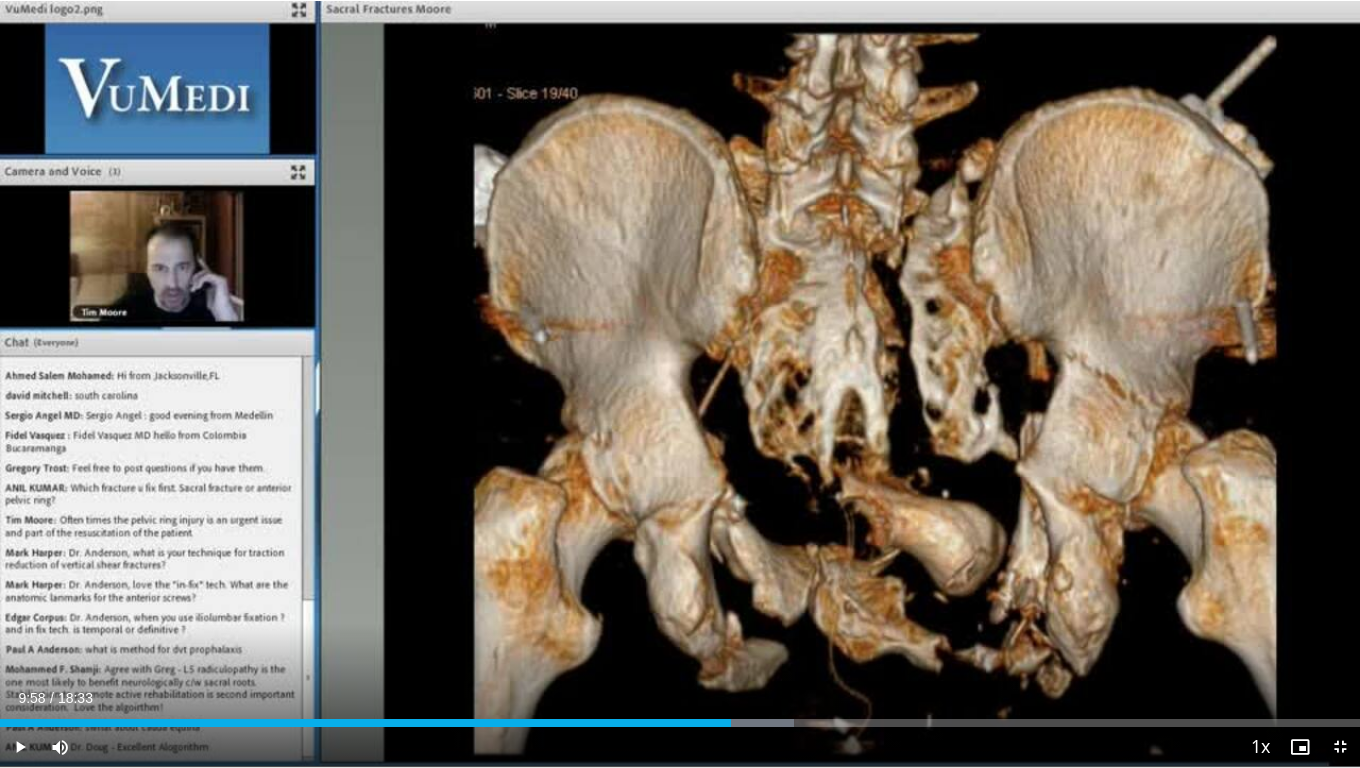 drag, startPoint x: 645, startPoint y: 720, endPoint x: 731, endPoint y: 727, distance: 86.28442 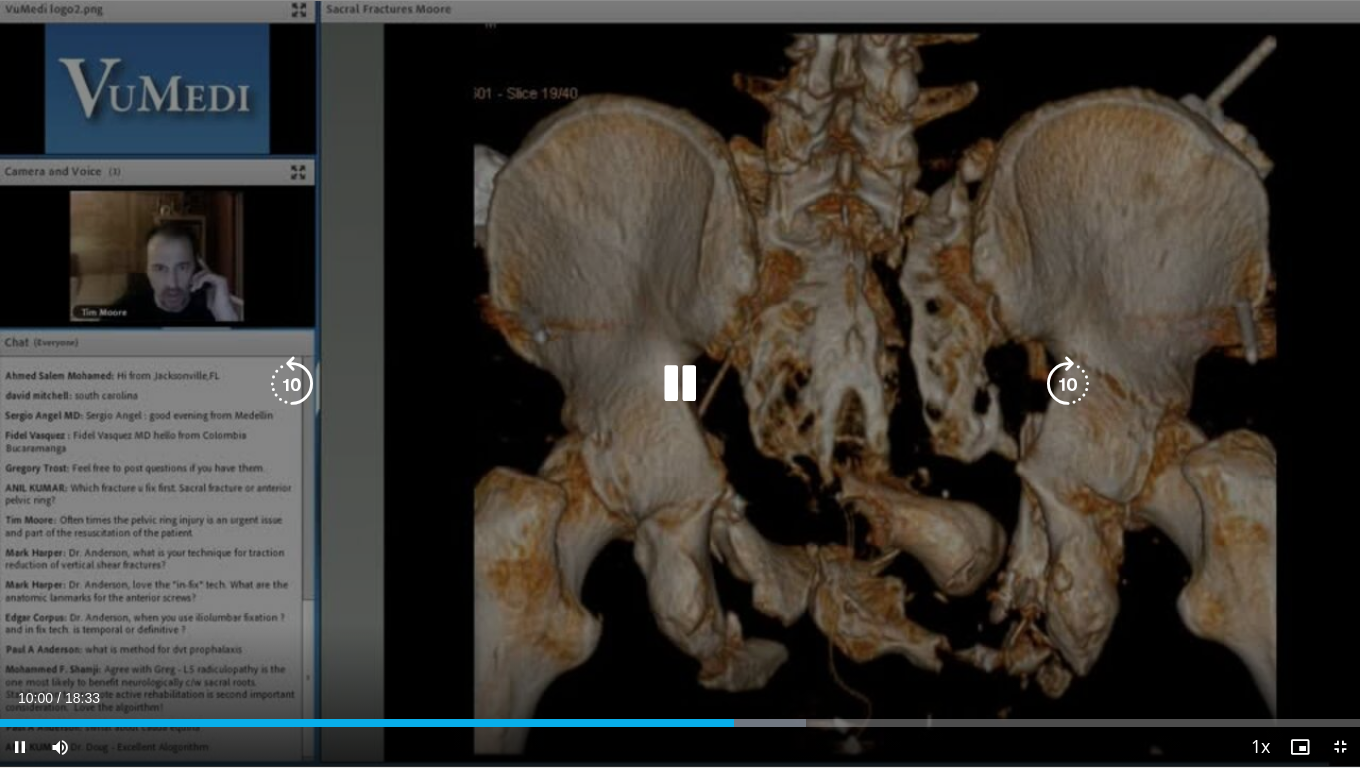 click on "10 seconds
Tap to unmute" at bounding box center (680, 383) 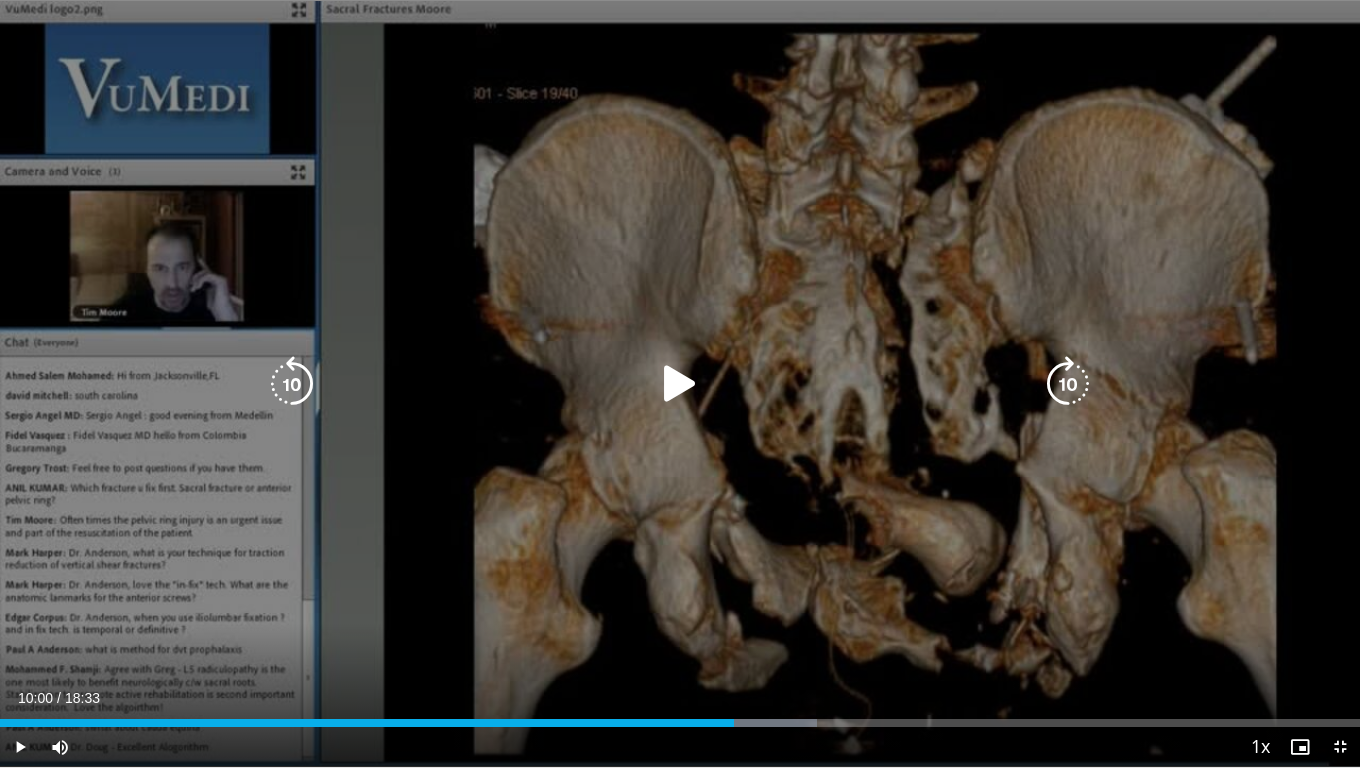 click on "10 seconds
Tap to unmute" at bounding box center [680, 383] 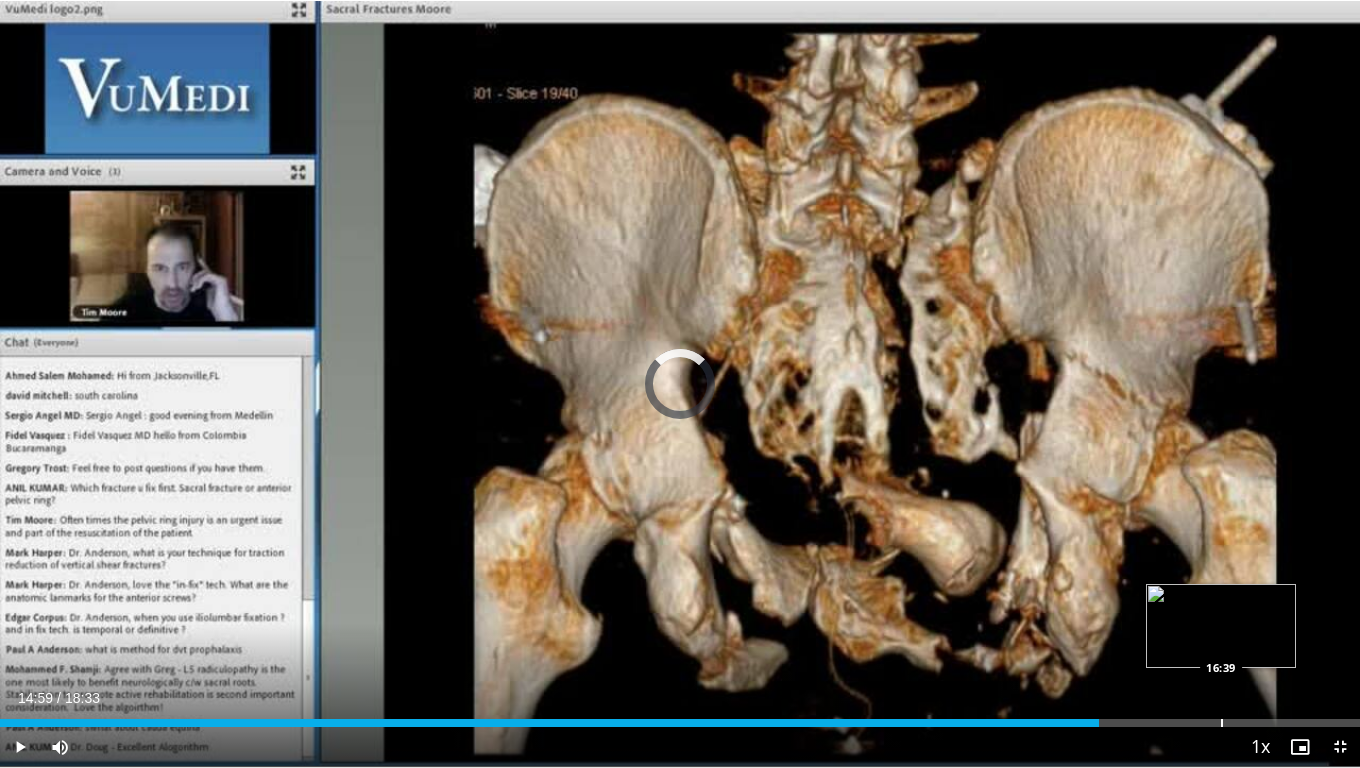 drag, startPoint x: 737, startPoint y: 726, endPoint x: 1221, endPoint y: 722, distance: 484.01654 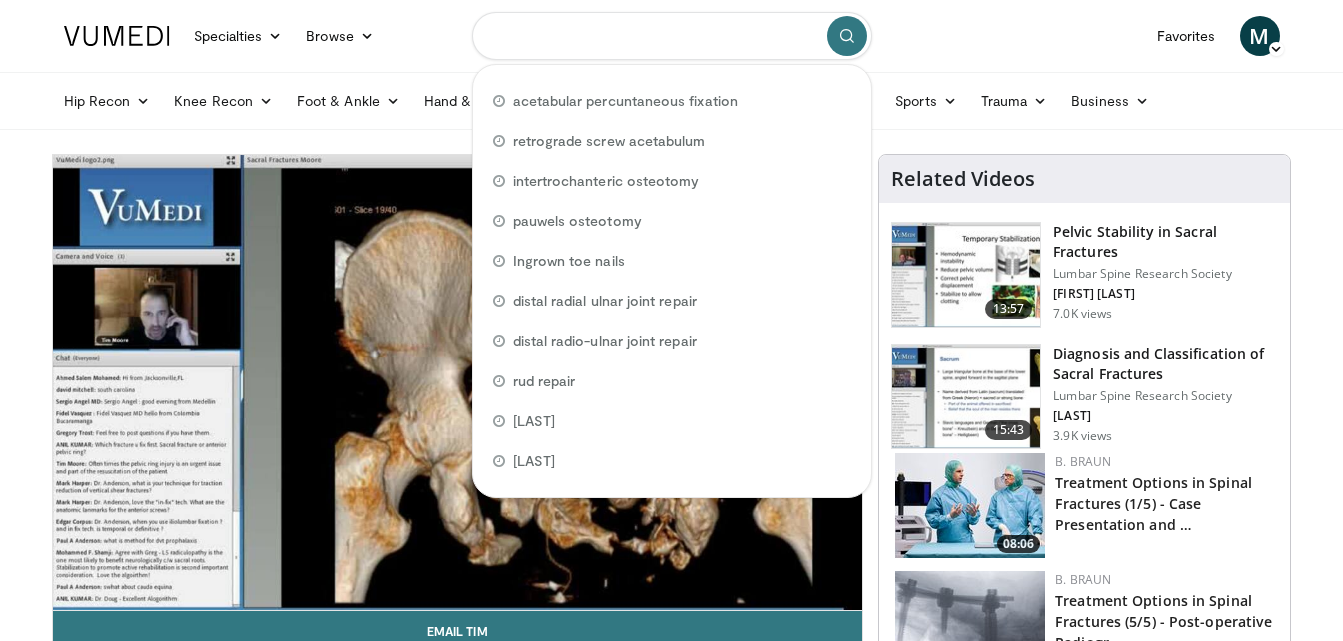 drag, startPoint x: 710, startPoint y: 39, endPoint x: 411, endPoint y: 45, distance: 299.06018 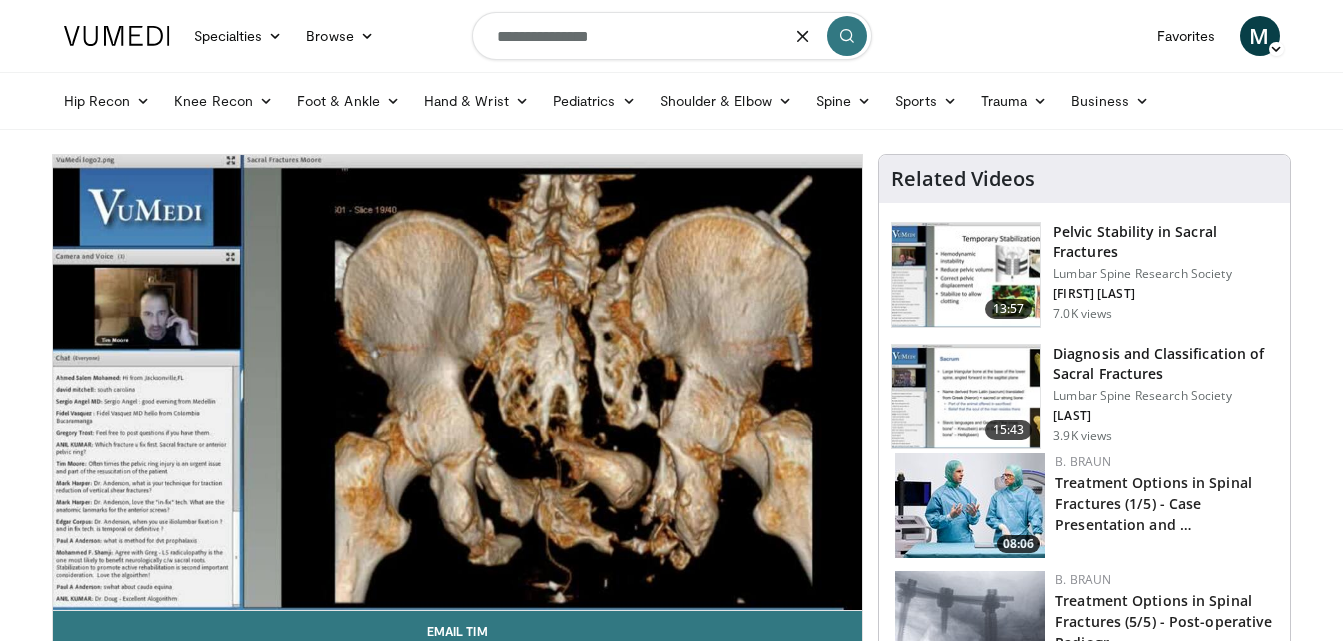 type on "**********" 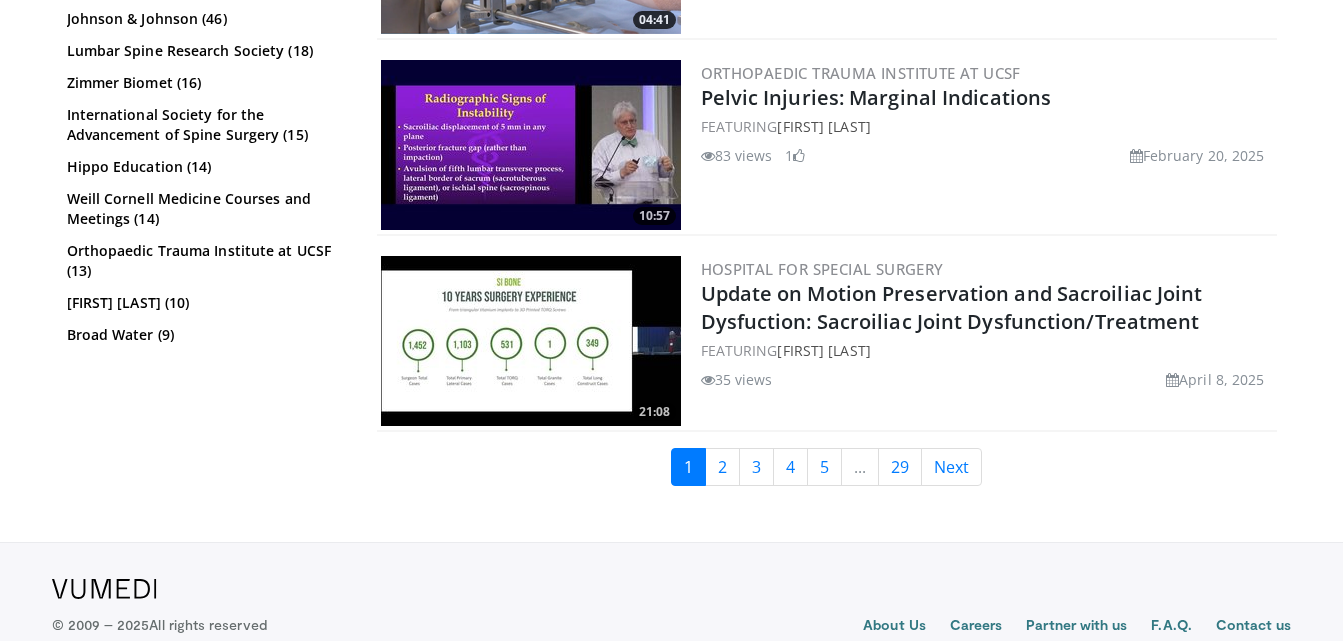 scroll, scrollTop: 5145, scrollLeft: 0, axis: vertical 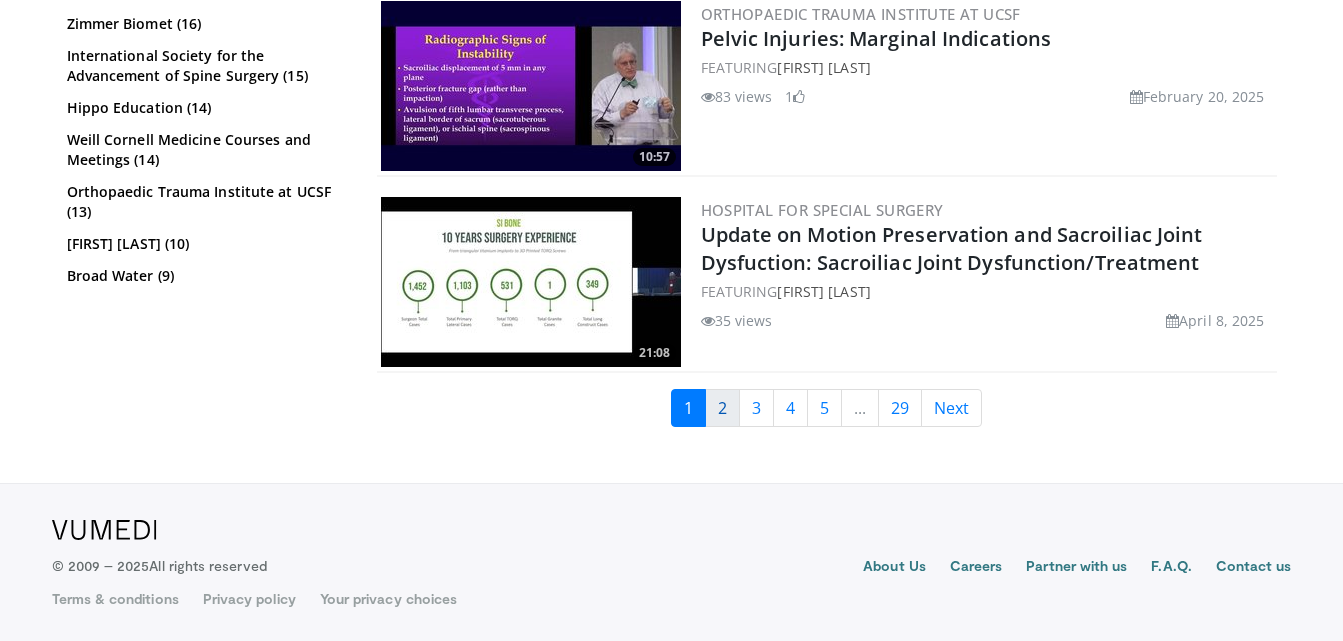 click on "2" at bounding box center (722, 408) 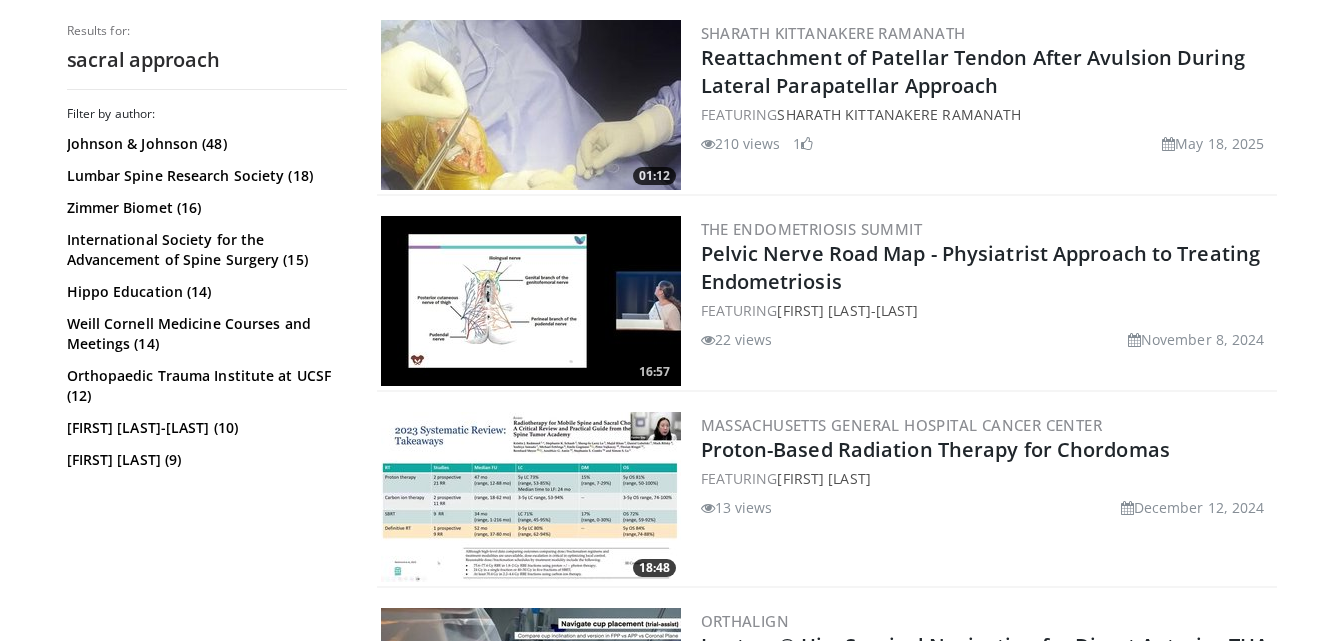 scroll, scrollTop: 600, scrollLeft: 0, axis: vertical 